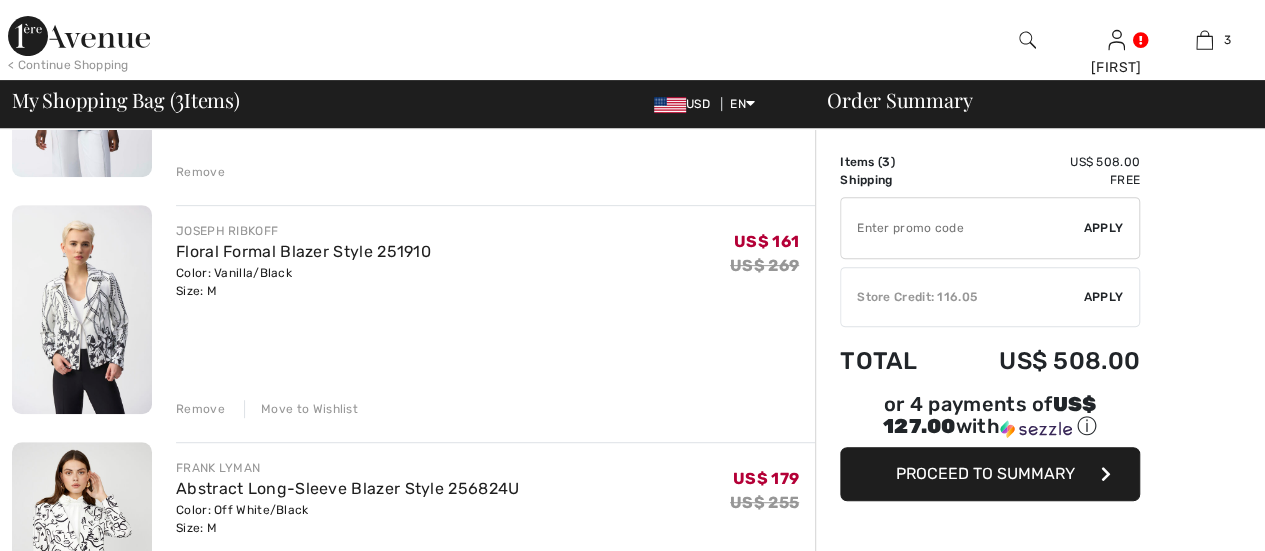 scroll, scrollTop: 326, scrollLeft: 0, axis: vertical 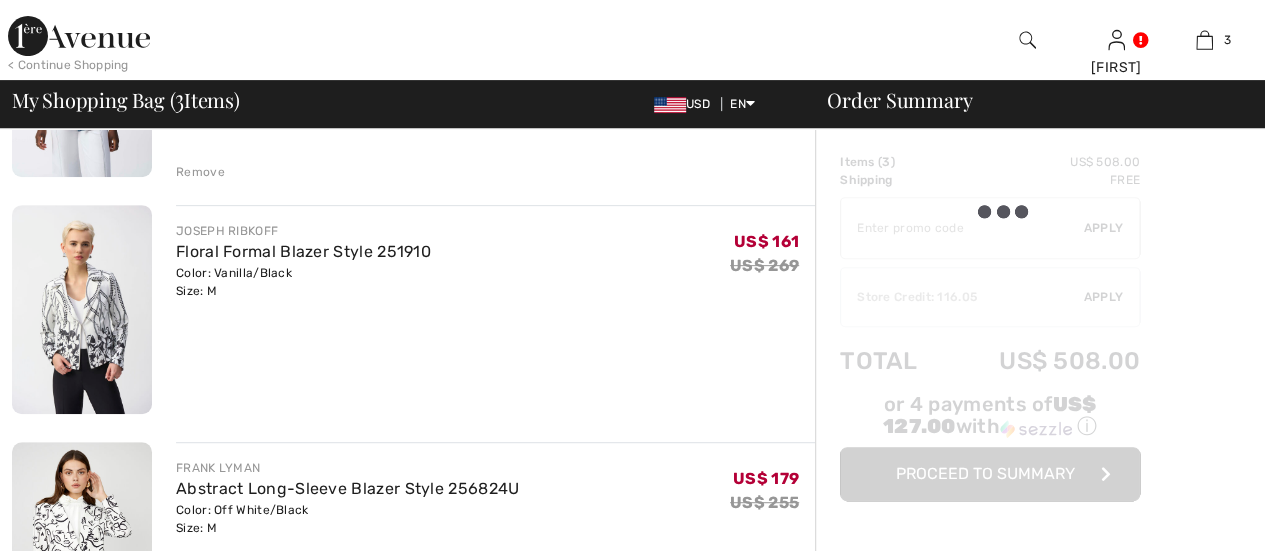 checkbox on "true" 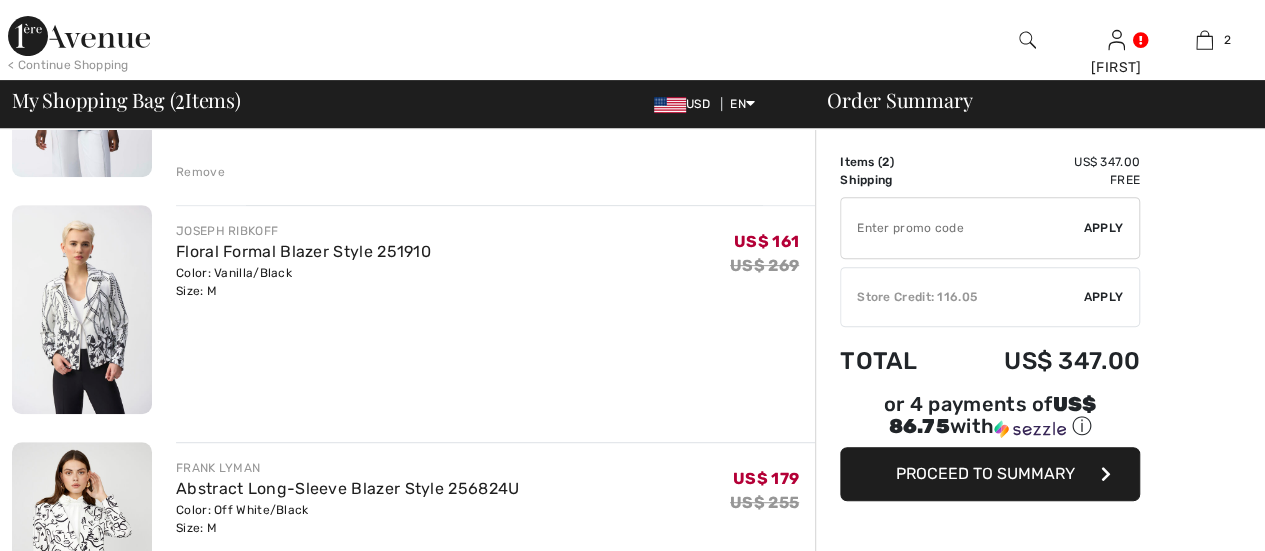scroll, scrollTop: 0, scrollLeft: 0, axis: both 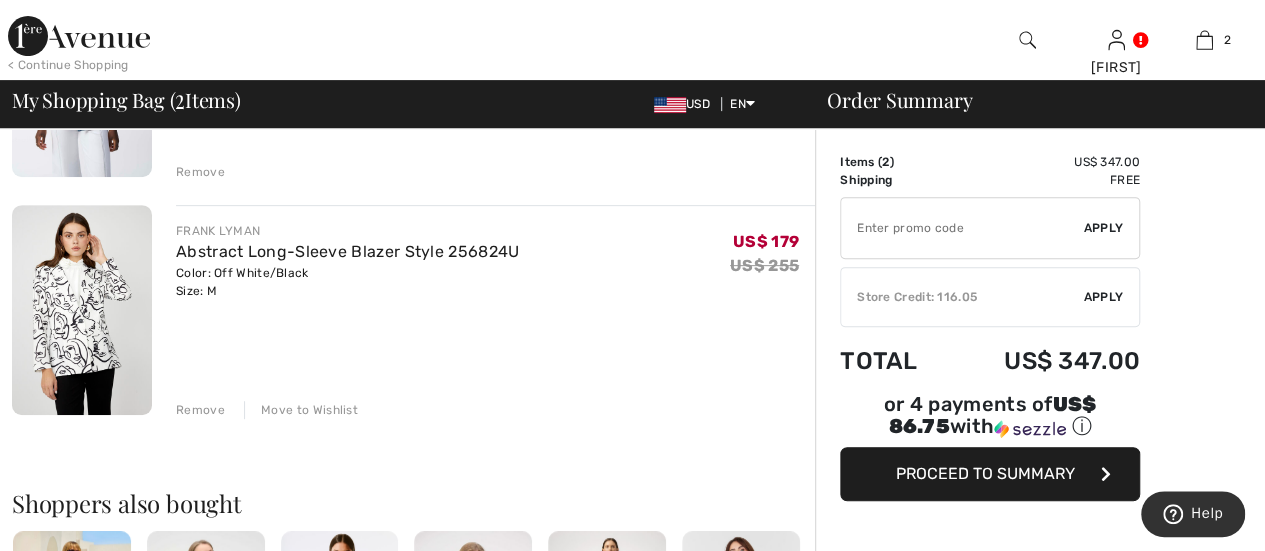 click at bounding box center (632, 1212) 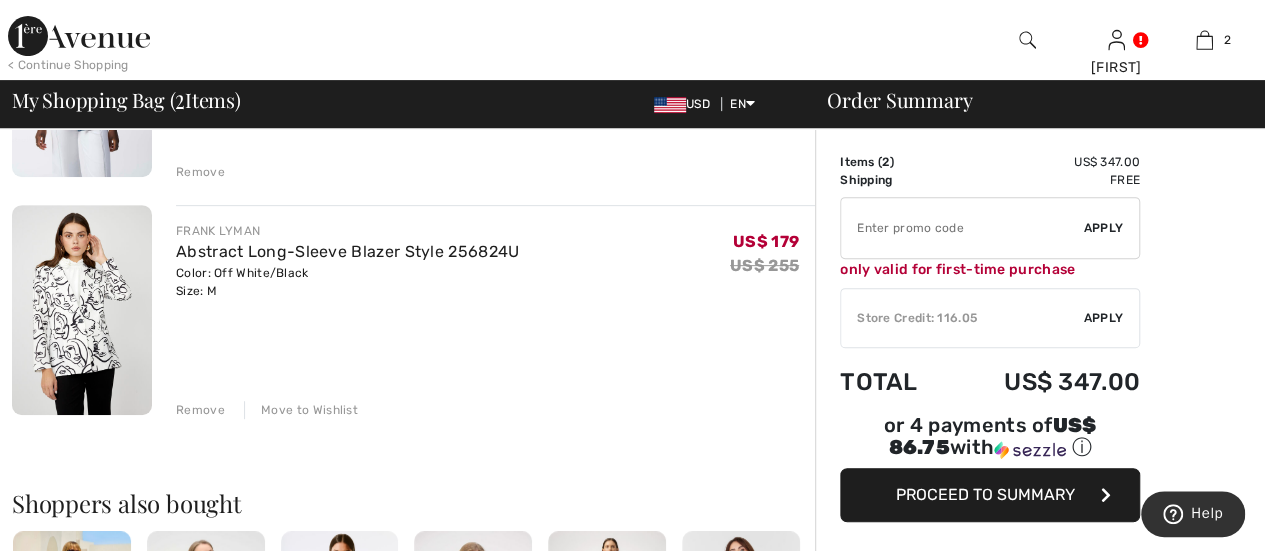 type on "NEW15" 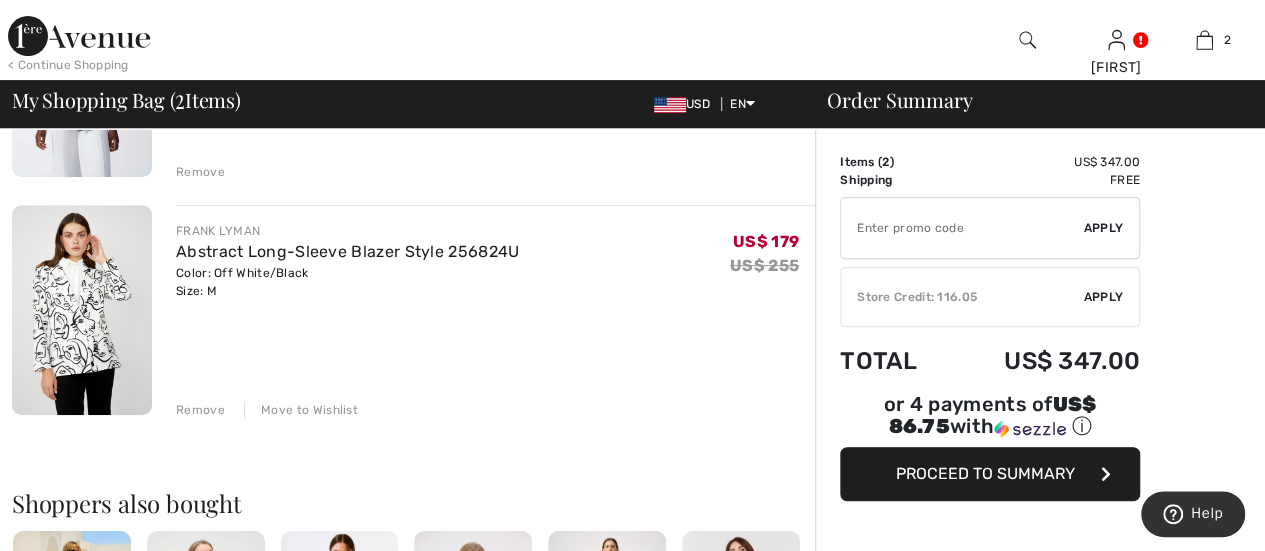 type on "NEW15" 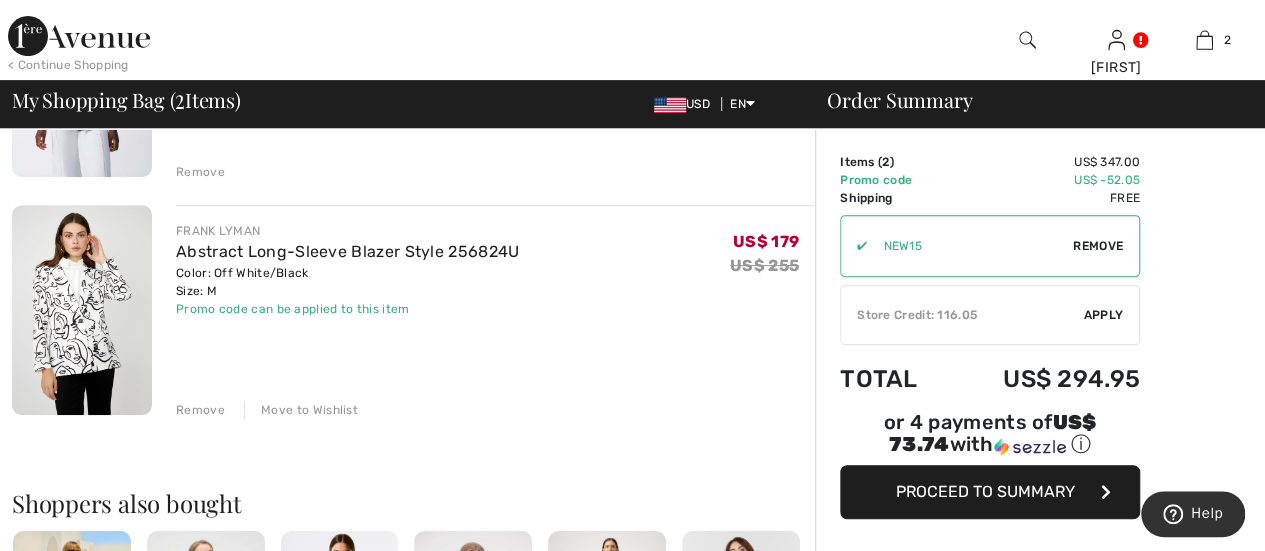 click at bounding box center (632, 1212) 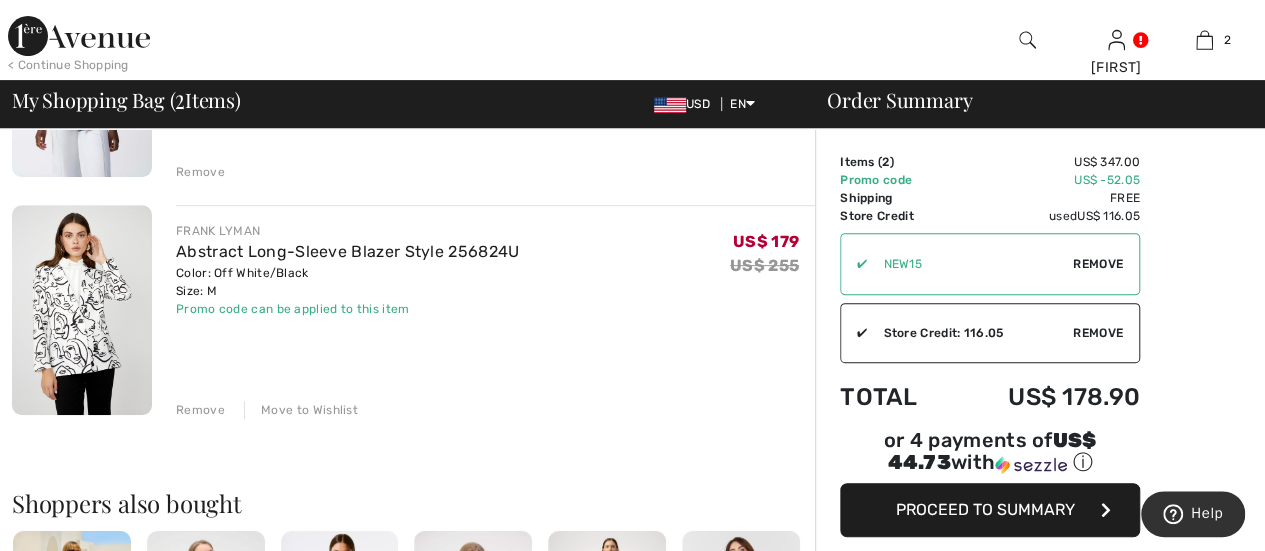 drag, startPoint x: 982, startPoint y: 311, endPoint x: 1211, endPoint y: 334, distance: 230.15213 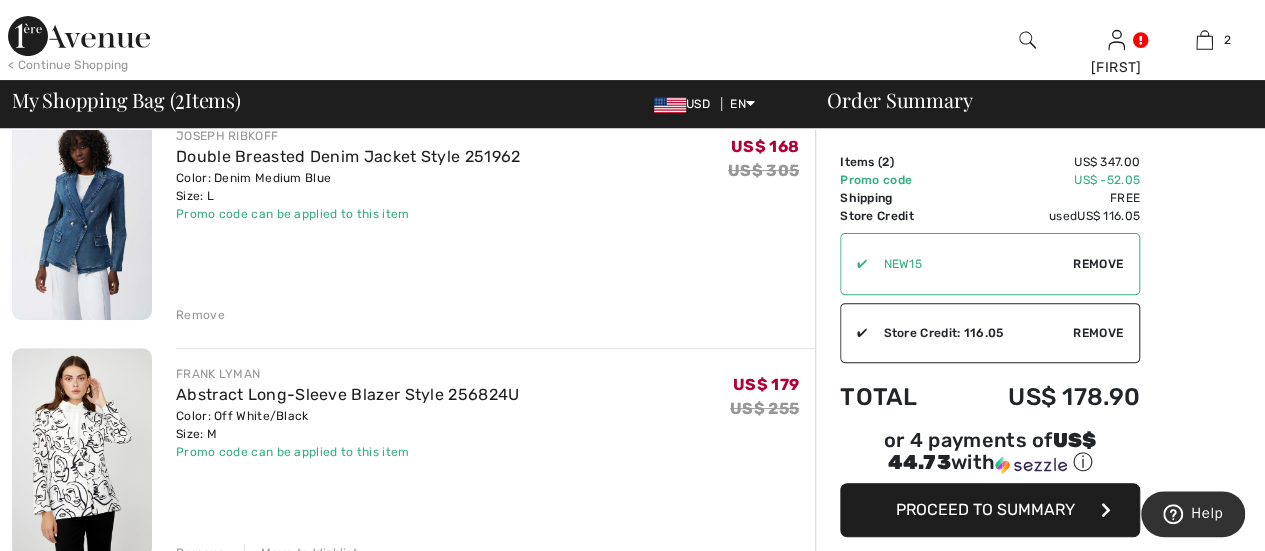 scroll, scrollTop: 226, scrollLeft: 0, axis: vertical 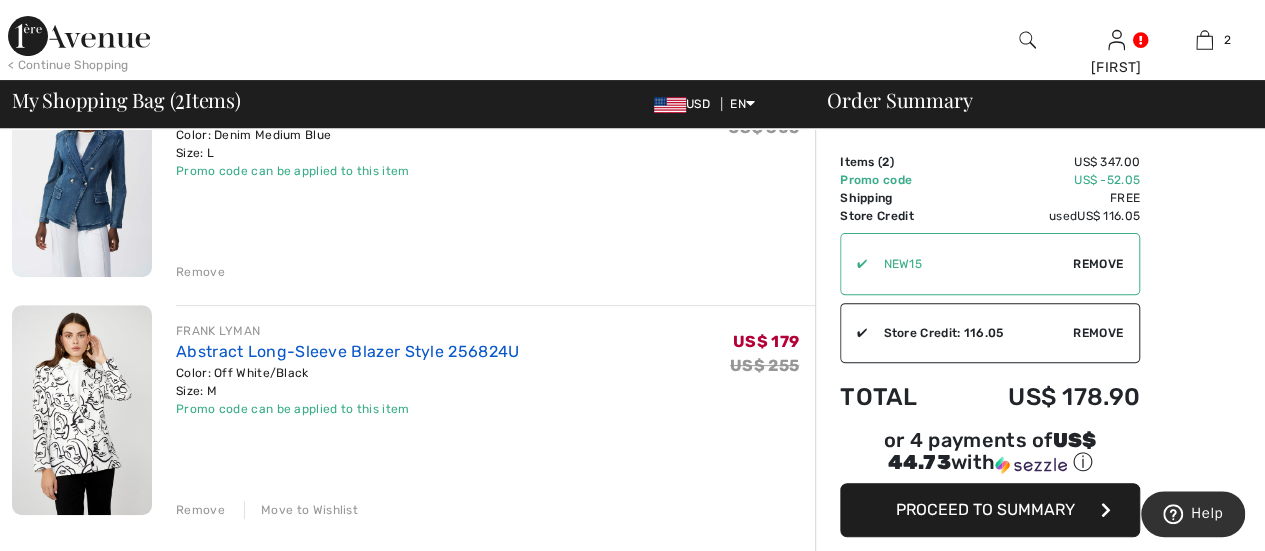 click on "Abstract Long-Sleeve Blazer Style 256824U" at bounding box center (347, 351) 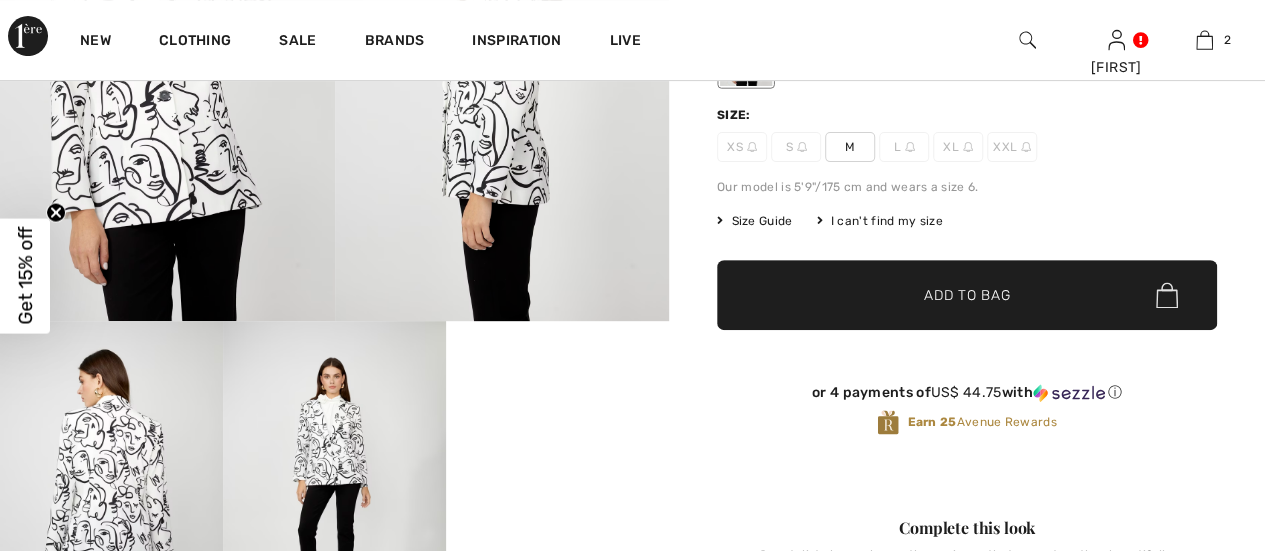 scroll, scrollTop: 300, scrollLeft: 0, axis: vertical 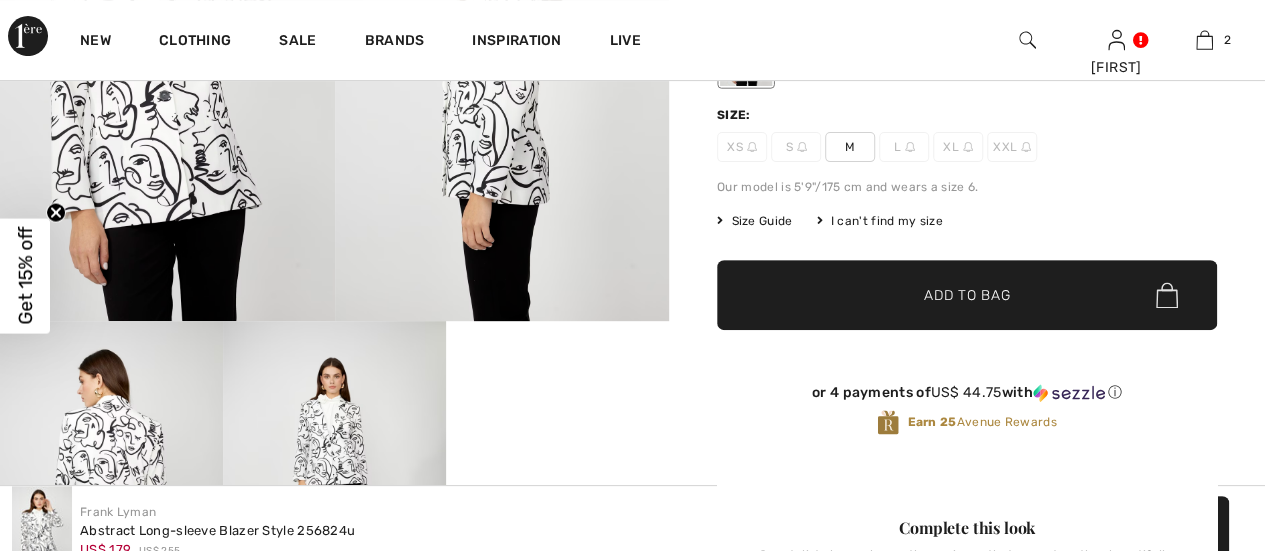 checkbox on "true" 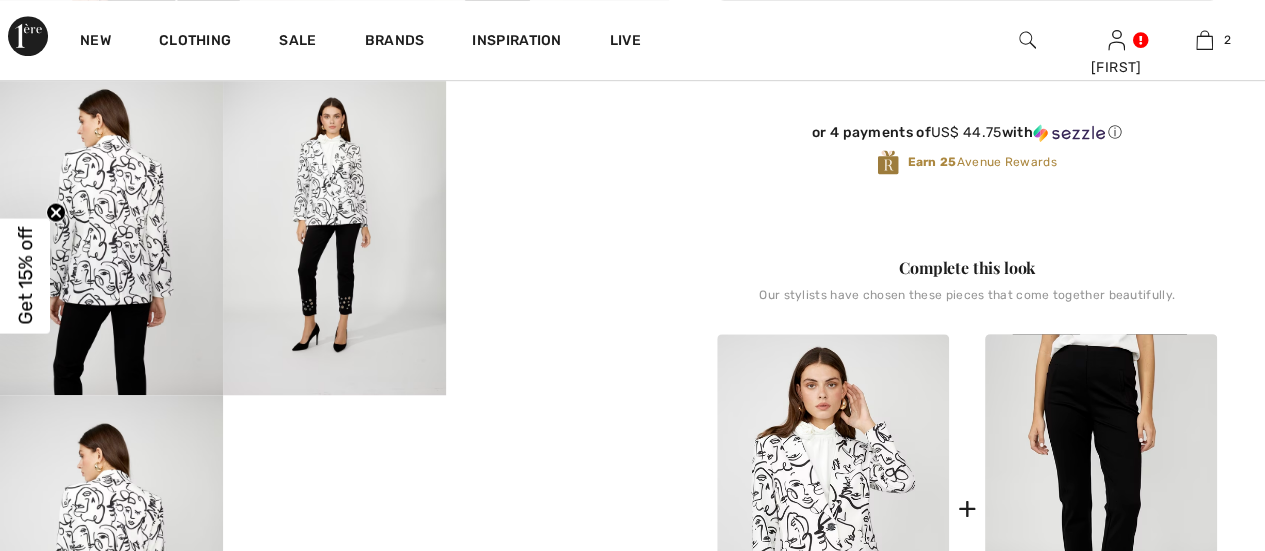 scroll, scrollTop: 0, scrollLeft: 0, axis: both 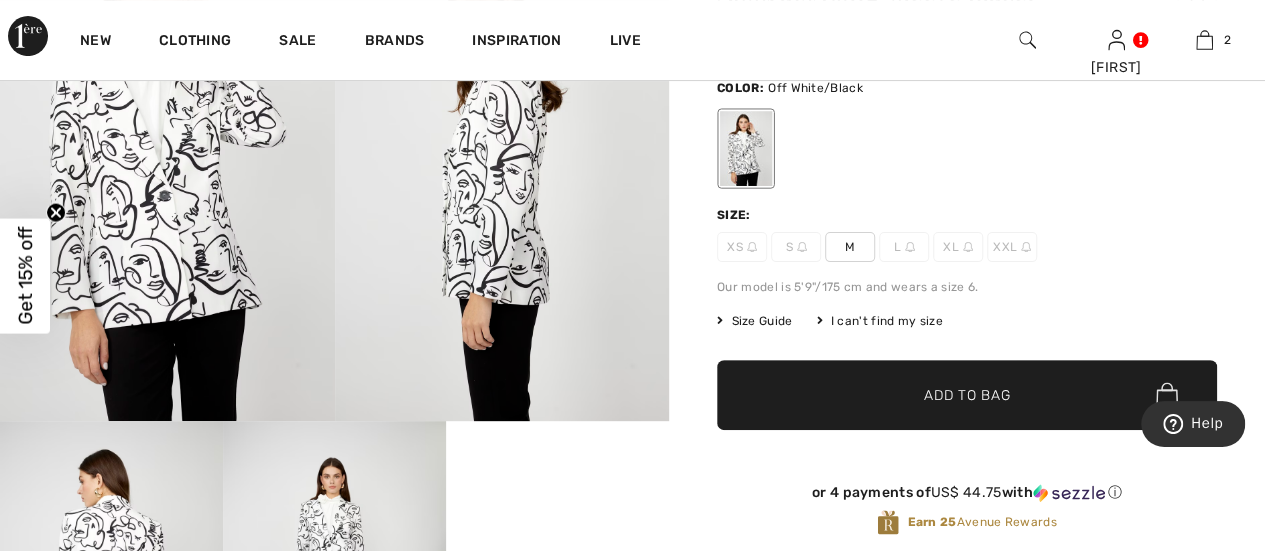 click at bounding box center (167, 170) 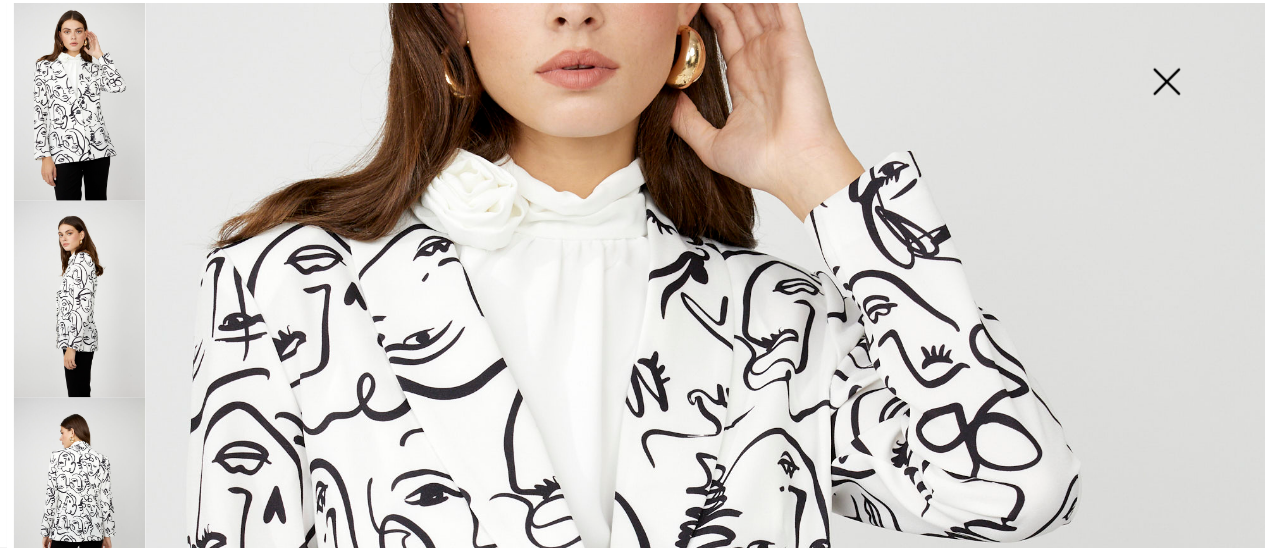 scroll, scrollTop: 100, scrollLeft: 0, axis: vertical 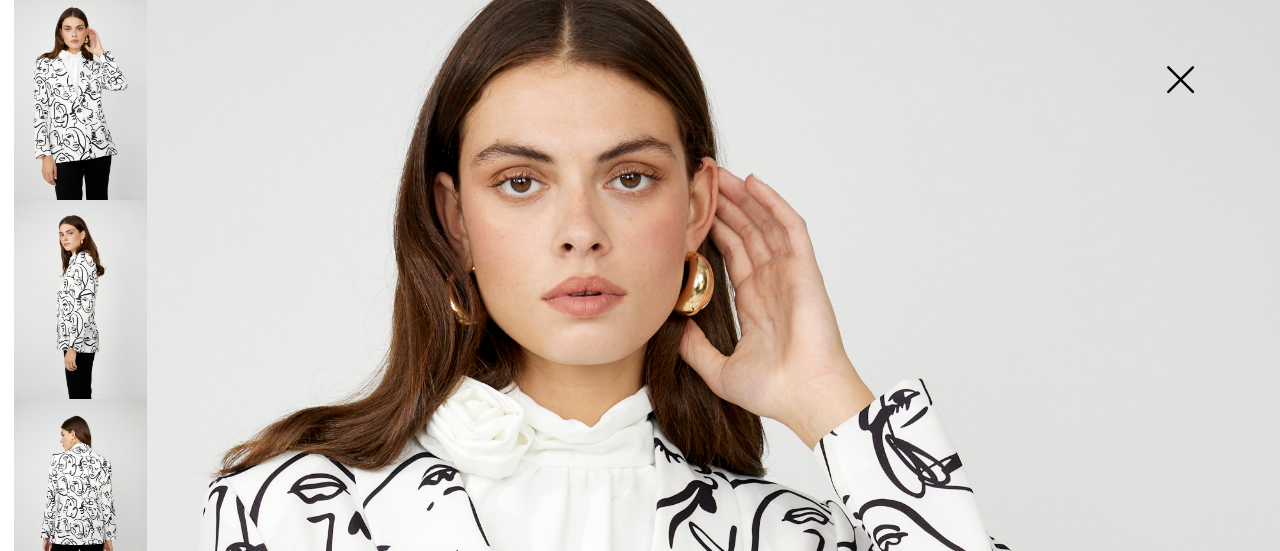 click at bounding box center (1180, 81) 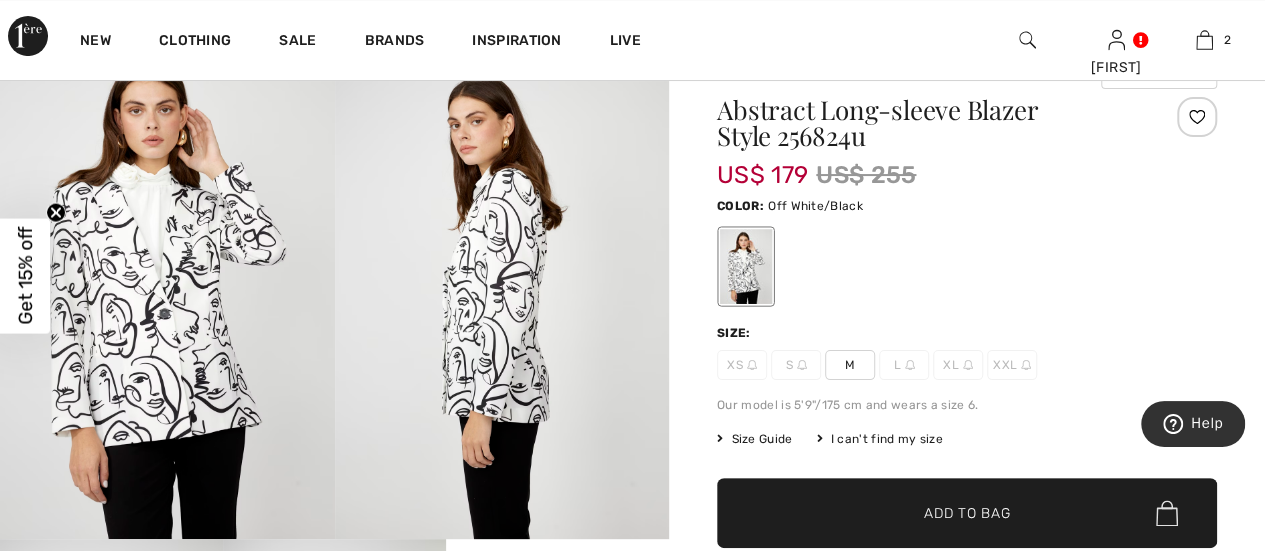 scroll, scrollTop: 0, scrollLeft: 0, axis: both 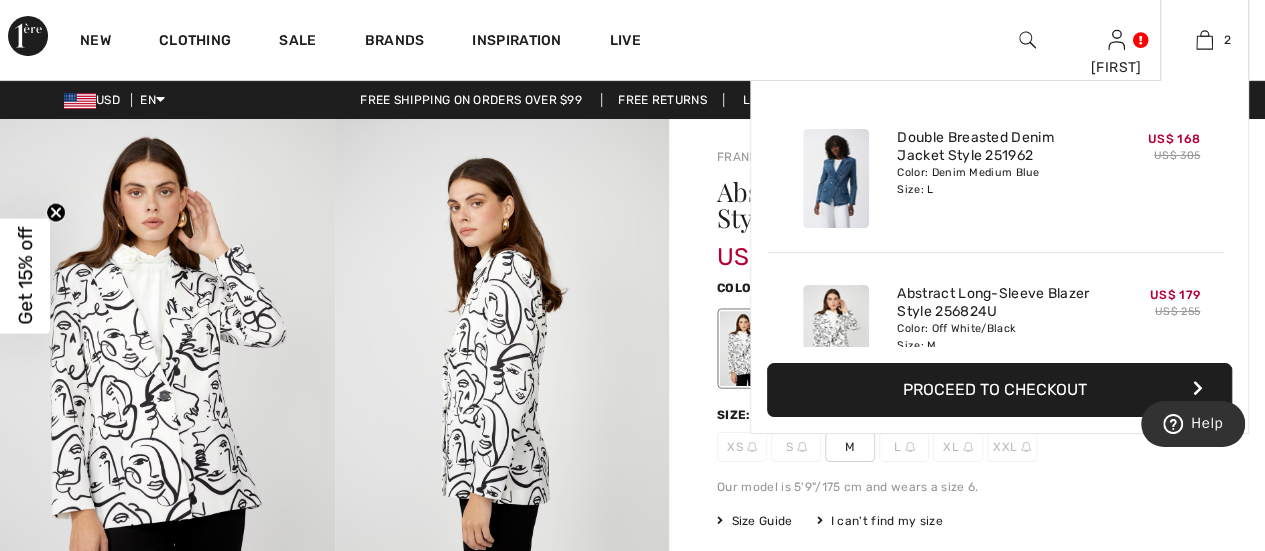 click on "Proceed to Checkout" at bounding box center [999, 390] 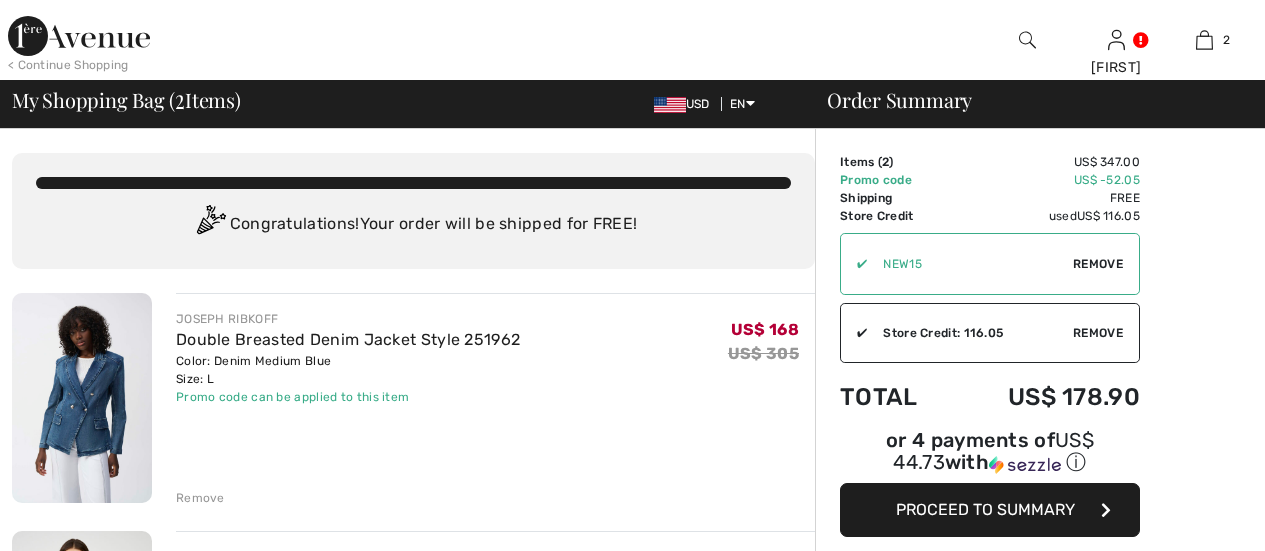 scroll, scrollTop: 0, scrollLeft: 0, axis: both 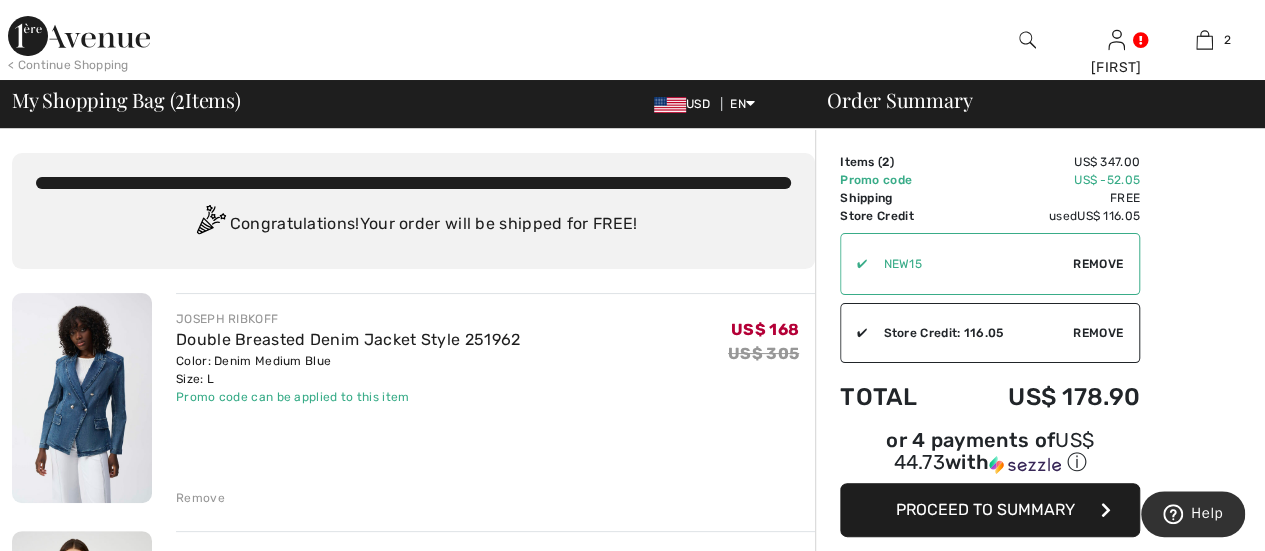 click at bounding box center (632, 1538) 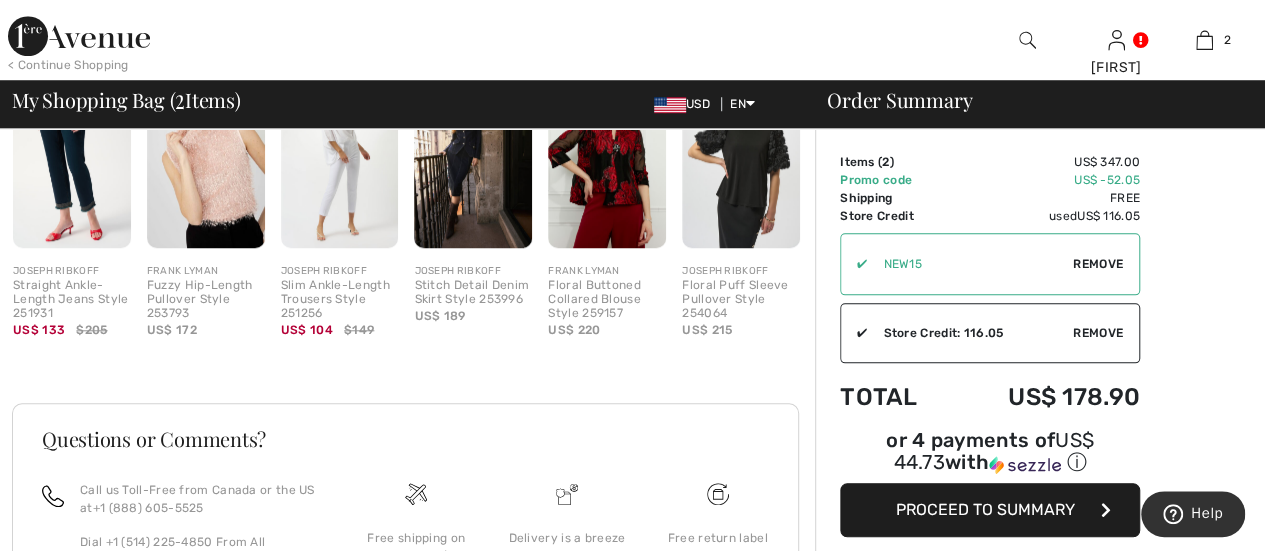 scroll, scrollTop: 685, scrollLeft: 0, axis: vertical 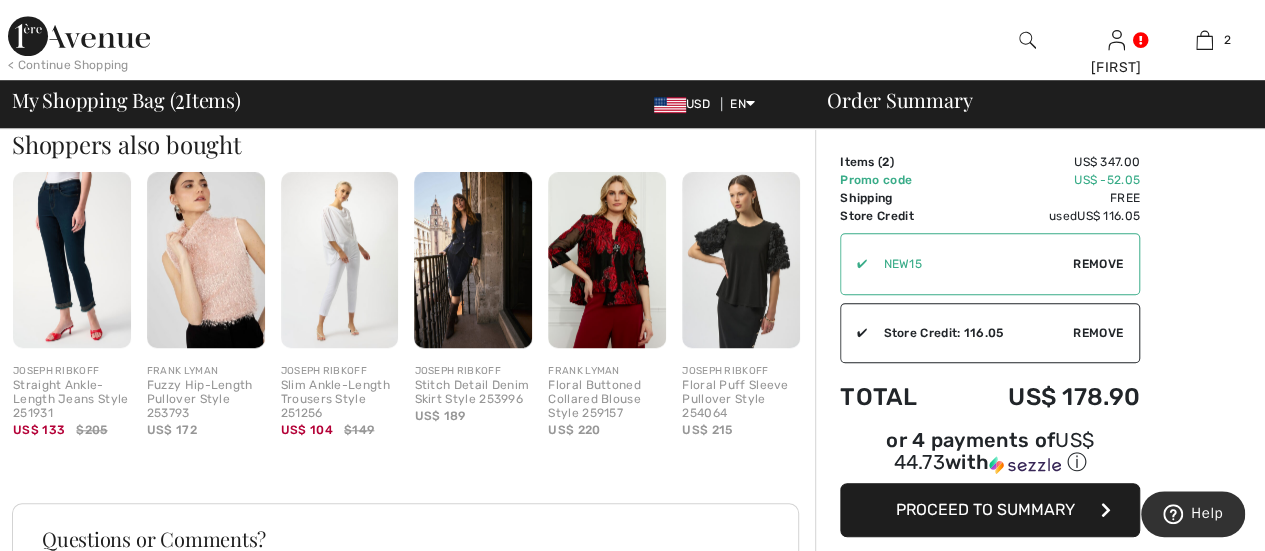 click on "Proceed to Summary" at bounding box center [985, 509] 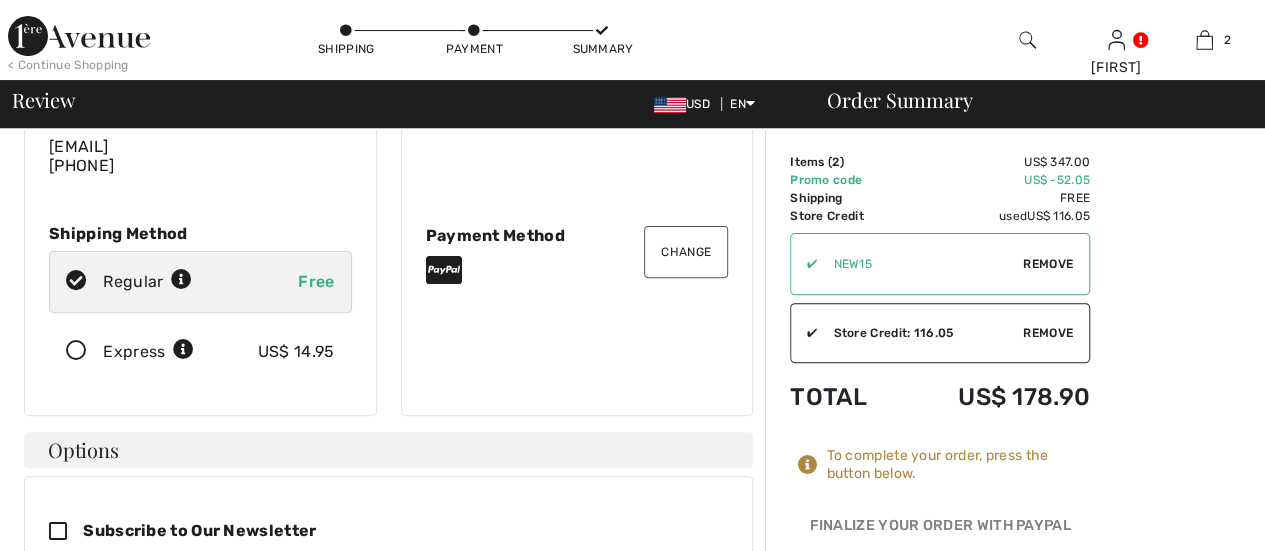 scroll, scrollTop: 200, scrollLeft: 0, axis: vertical 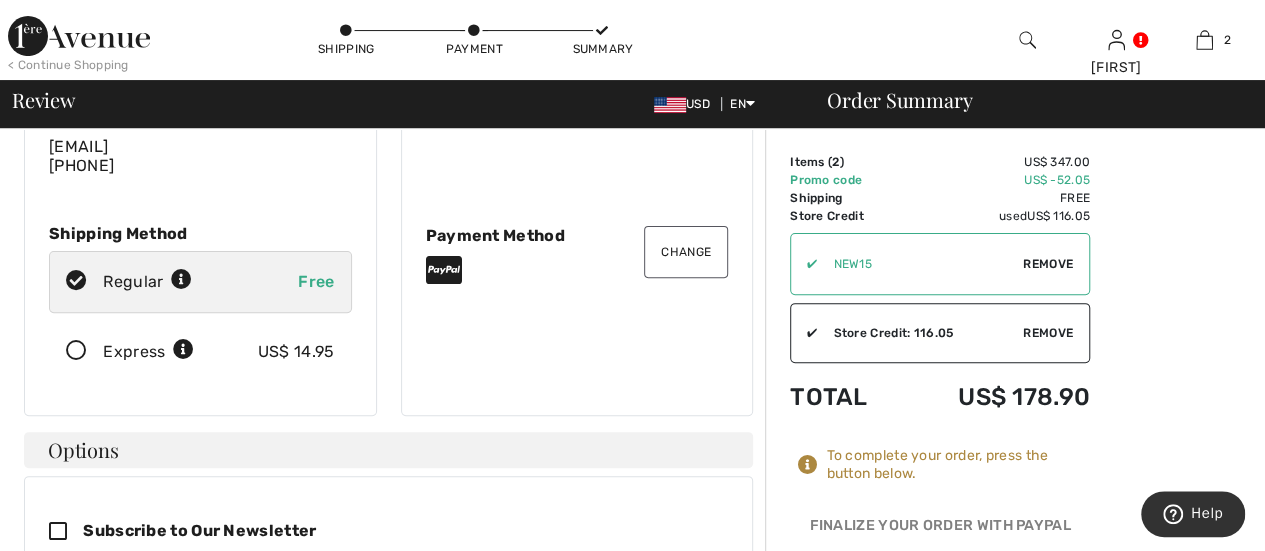 click at bounding box center (76, 351) 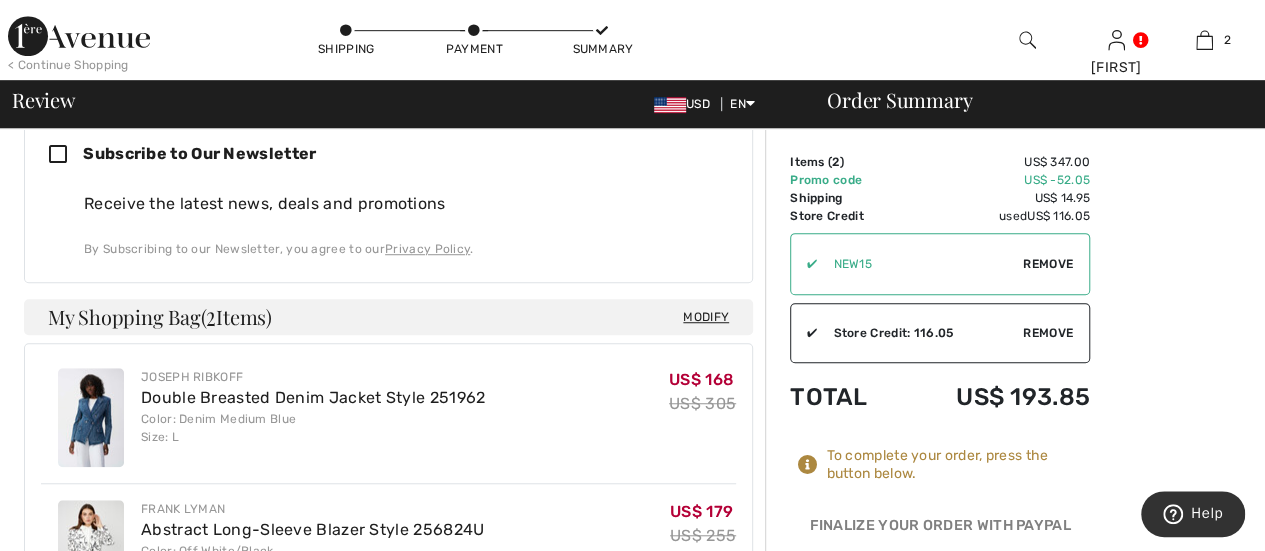 scroll, scrollTop: 500, scrollLeft: 0, axis: vertical 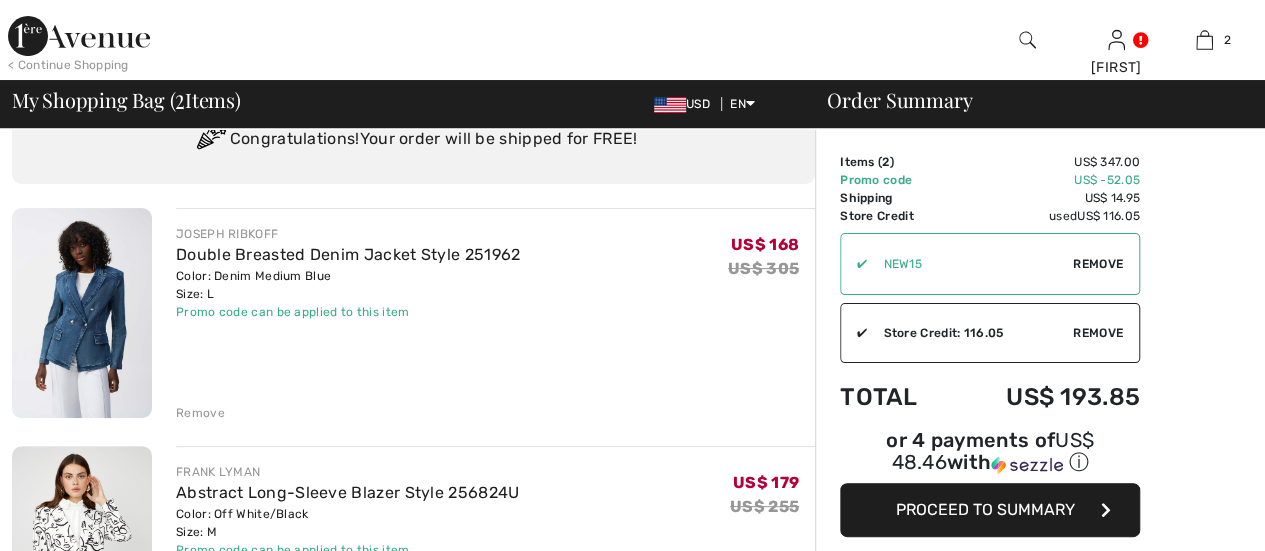 click on "Remove" at bounding box center (200, 413) 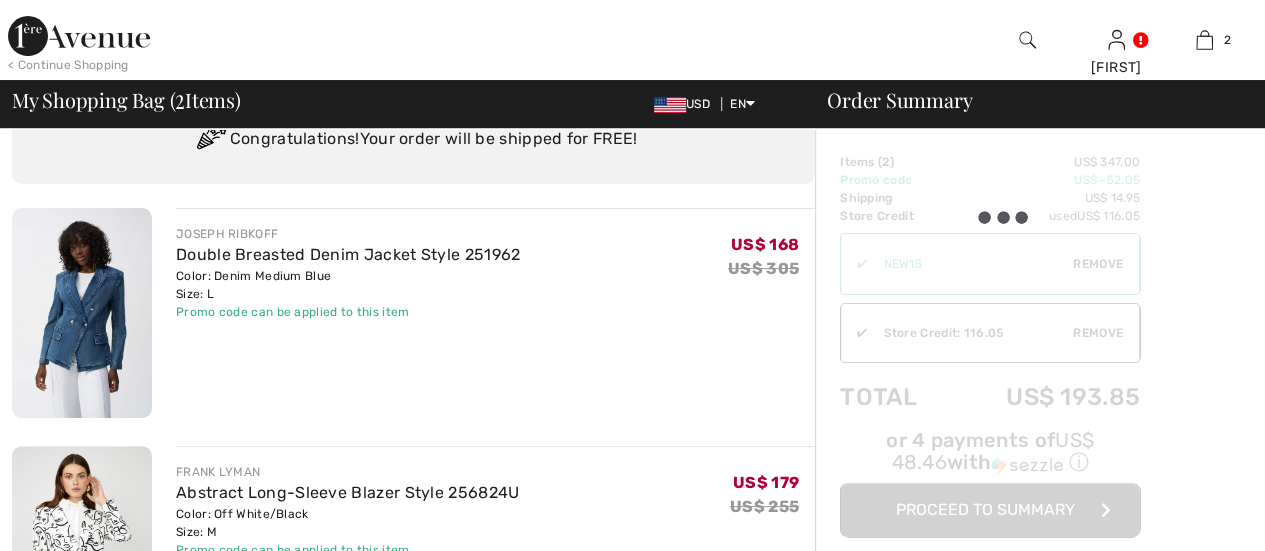 scroll, scrollTop: 0, scrollLeft: 0, axis: both 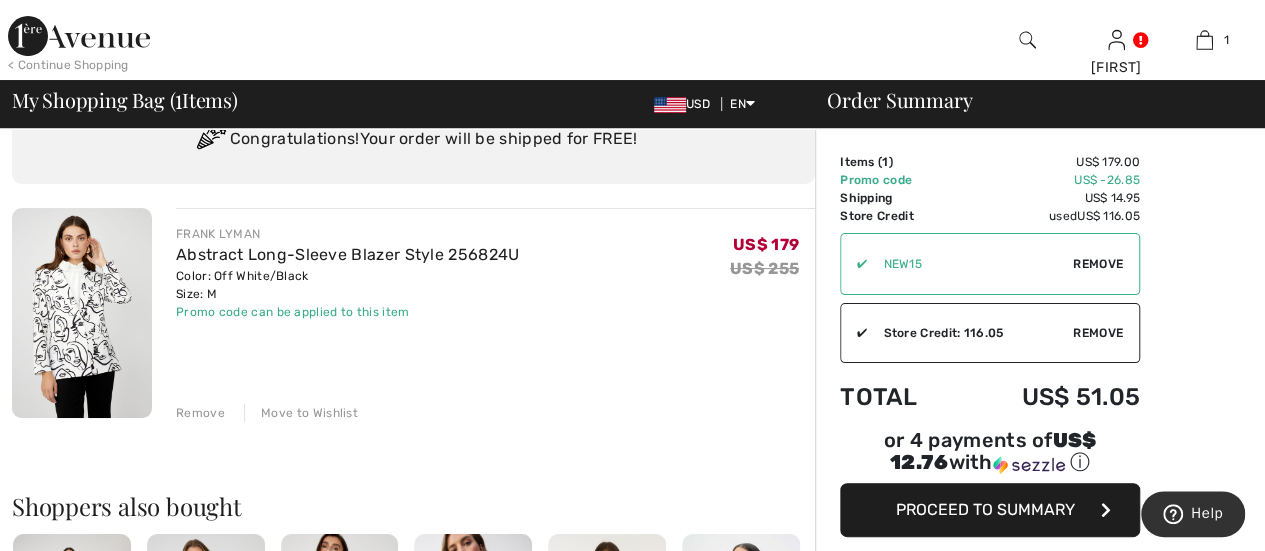 click at bounding box center [632, 1215] 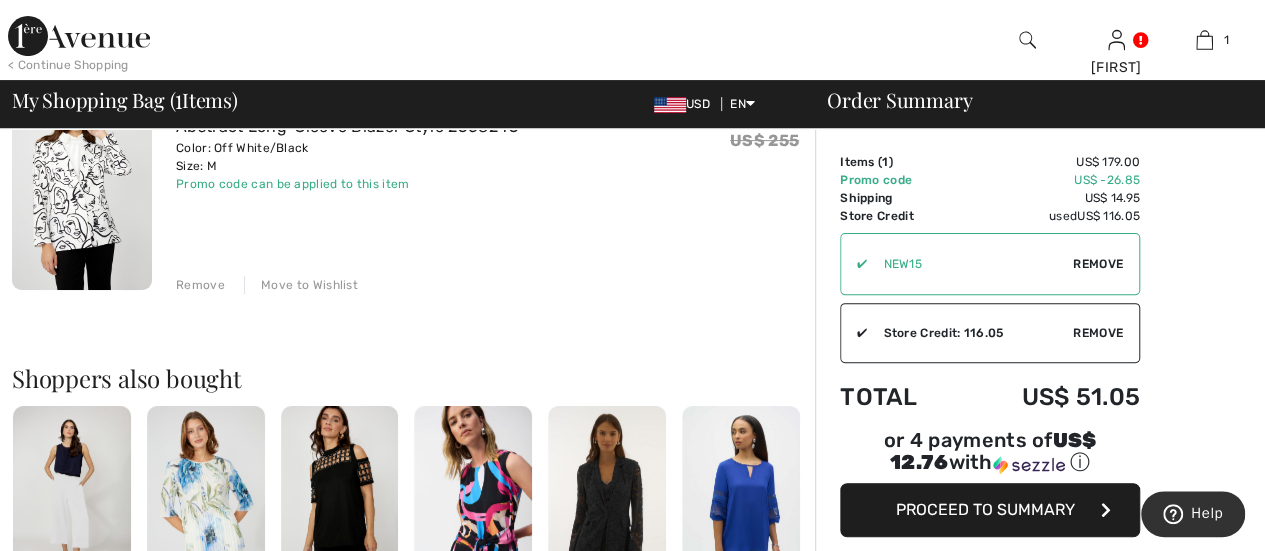 scroll, scrollTop: 185, scrollLeft: 0, axis: vertical 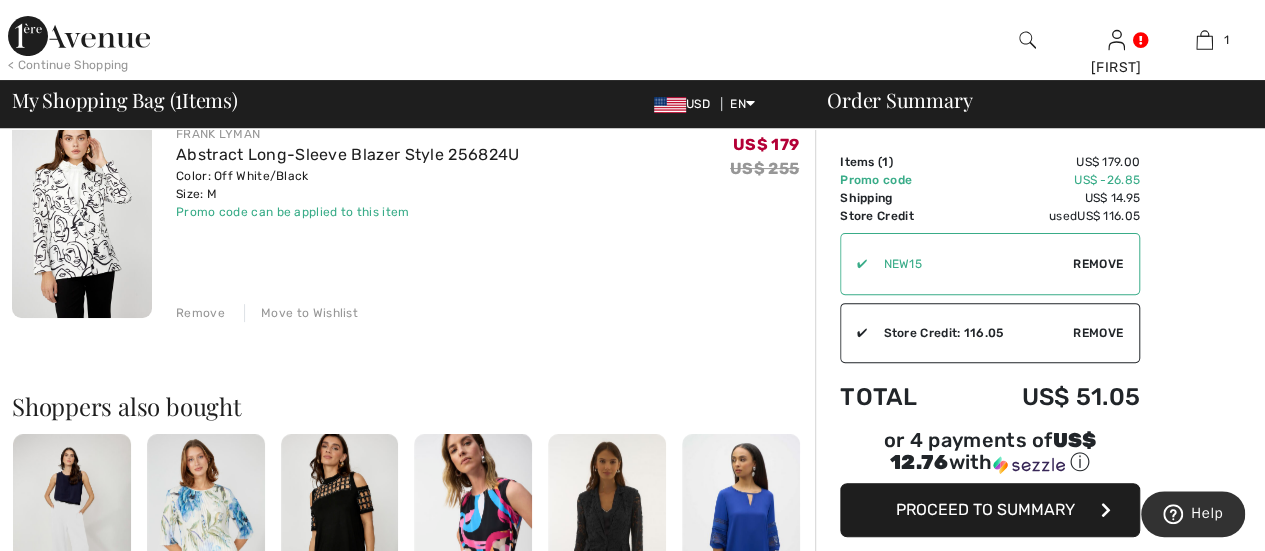 click on "Proceed to Summary" at bounding box center (990, 510) 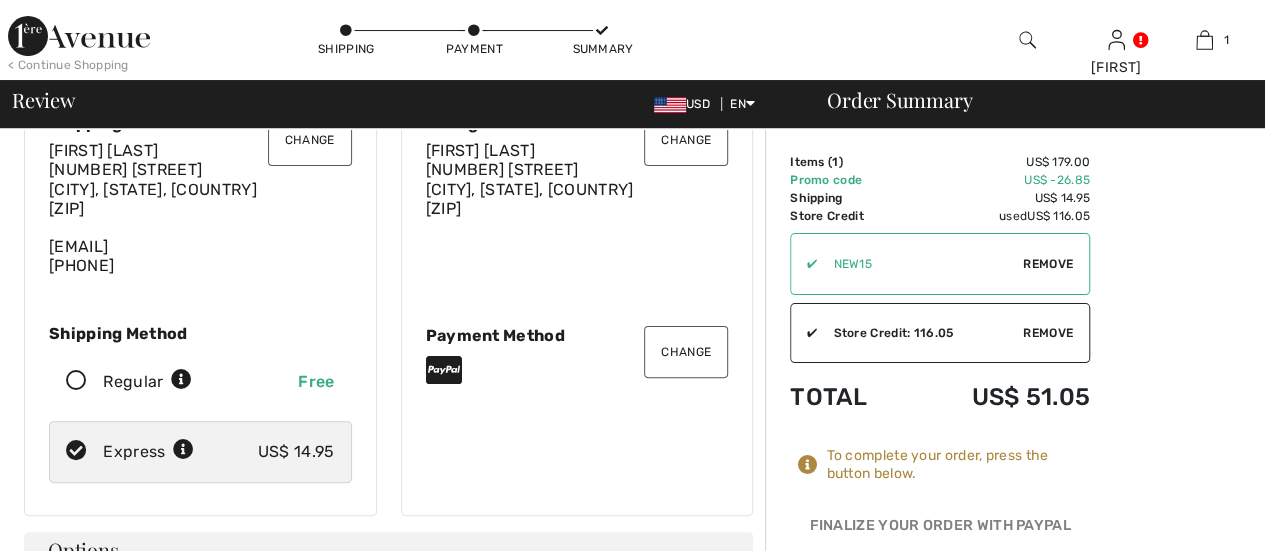 scroll, scrollTop: 100, scrollLeft: 0, axis: vertical 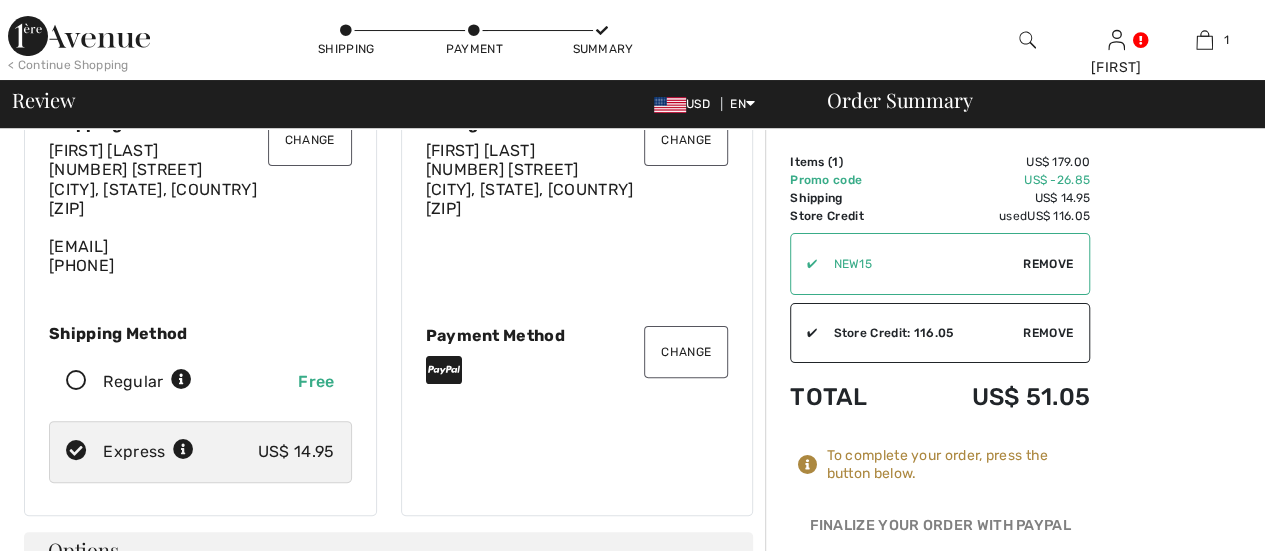 checkbox on "true" 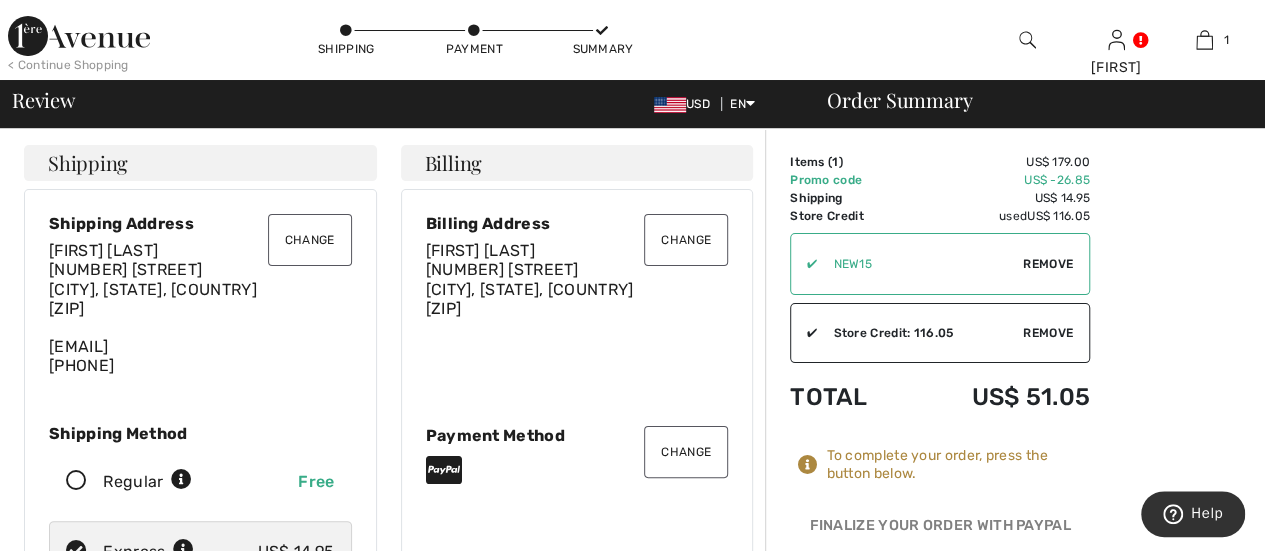 scroll, scrollTop: 0, scrollLeft: 0, axis: both 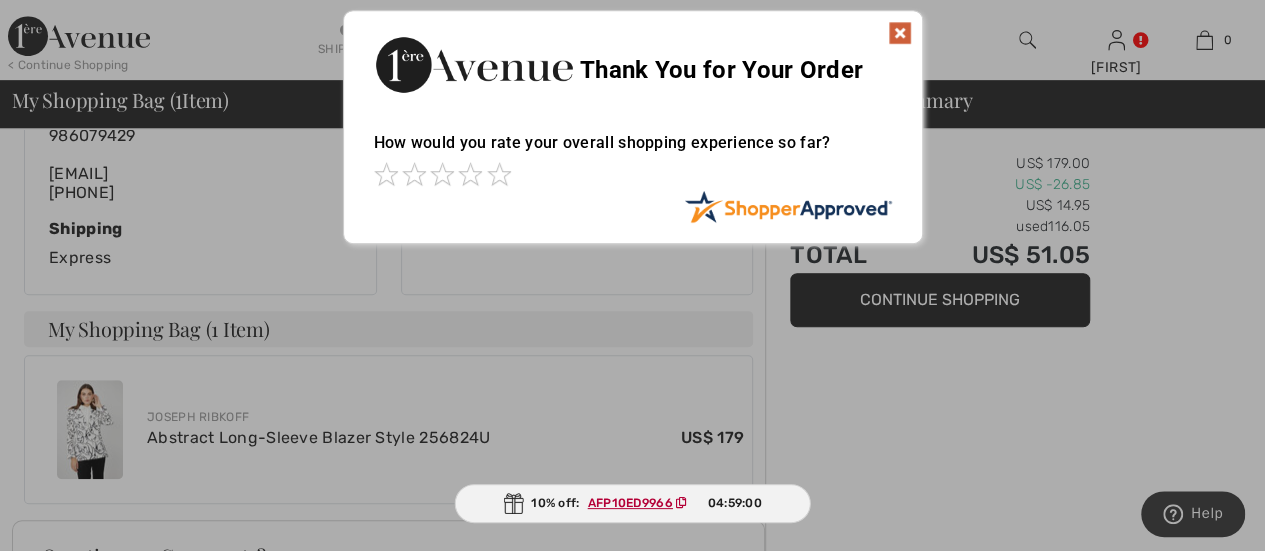 click at bounding box center [900, 33] 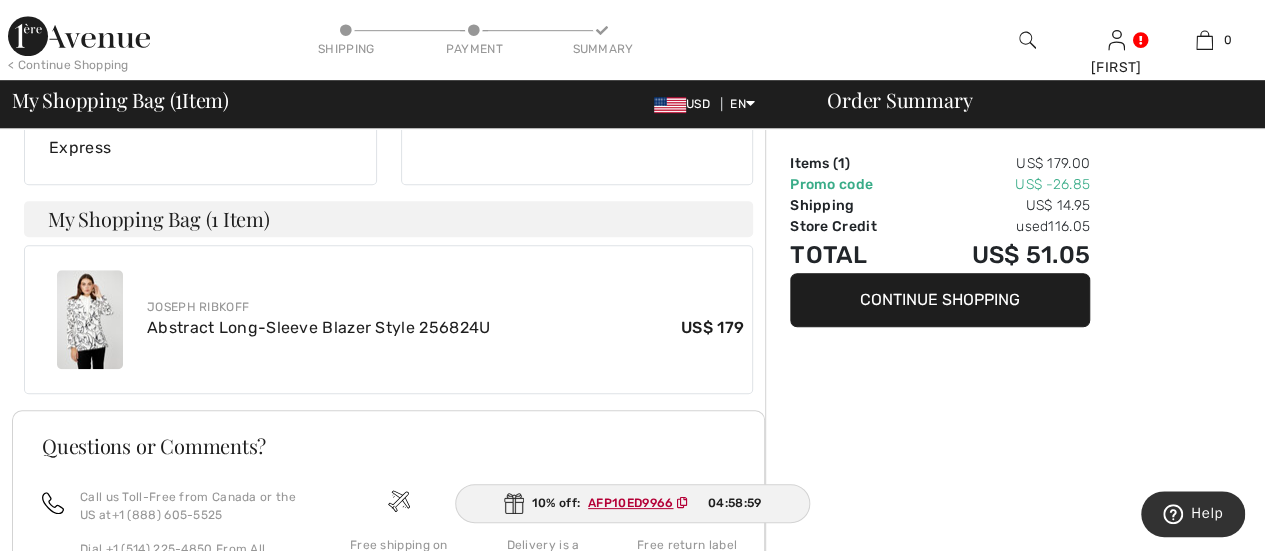 scroll, scrollTop: 800, scrollLeft: 0, axis: vertical 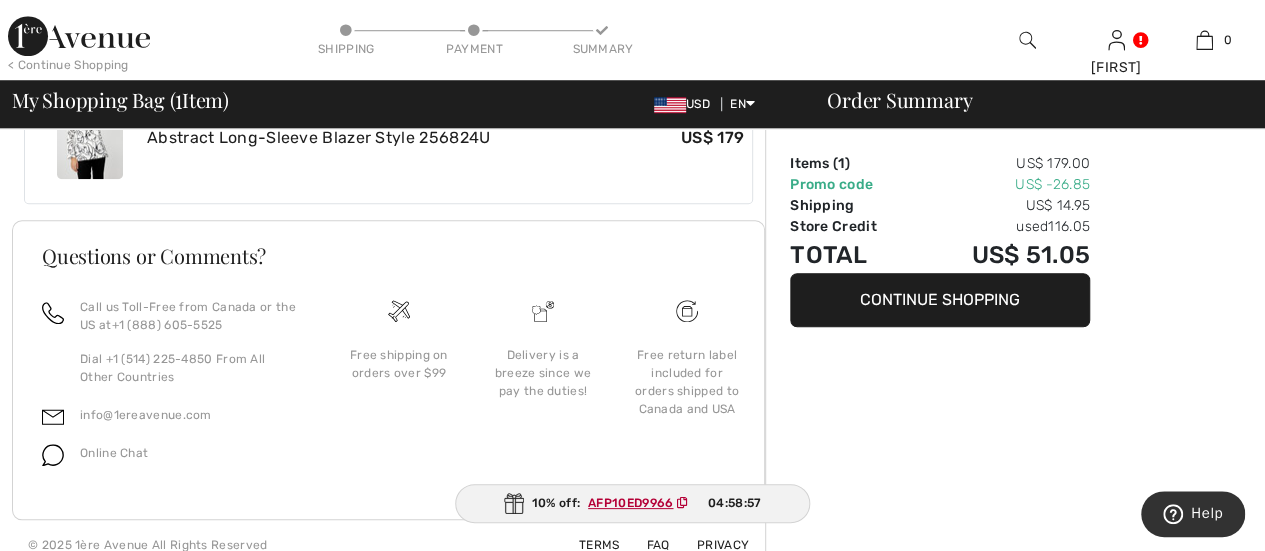 click on "Order Summary
Items ( 1 )
US$ 179.00
Promo code US$ -26.85
Shipping
US$ 14.95
Store Credit
used  116.05
Total
US$ 51.05
Continue Shopping" at bounding box center [1015, -51] 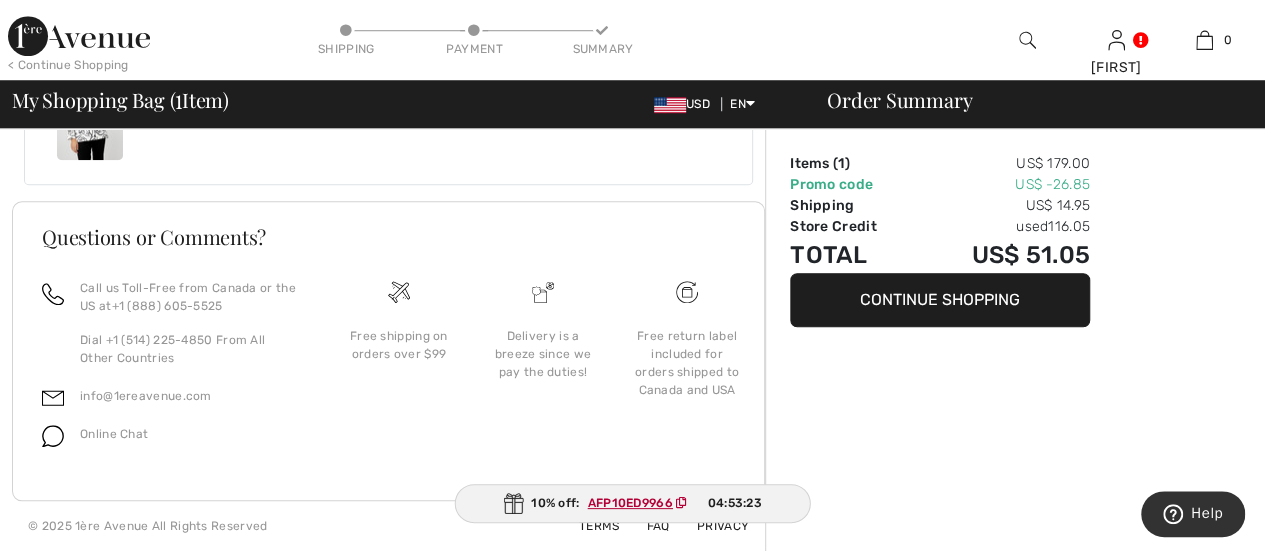 scroll, scrollTop: 840, scrollLeft: 0, axis: vertical 